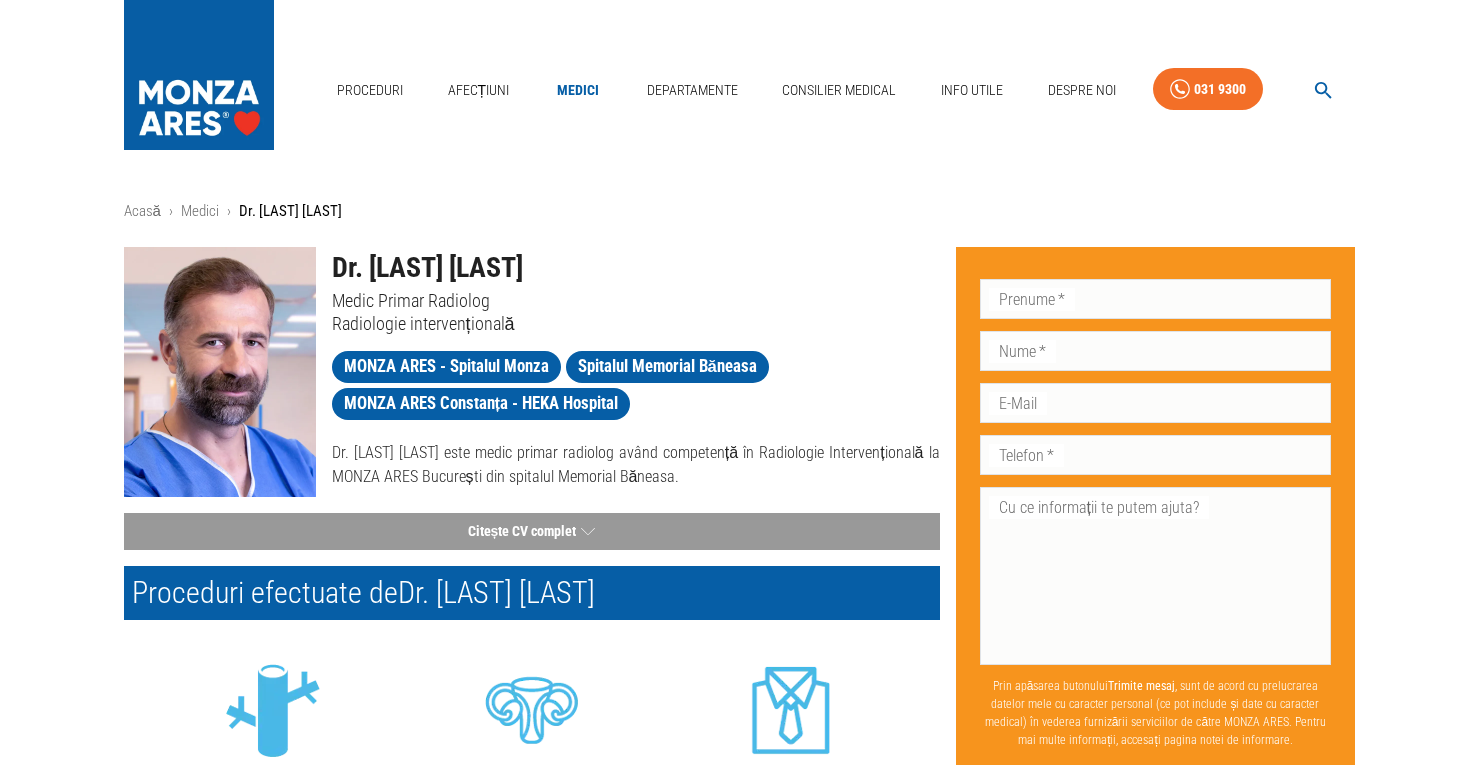 scroll, scrollTop: 0, scrollLeft: 0, axis: both 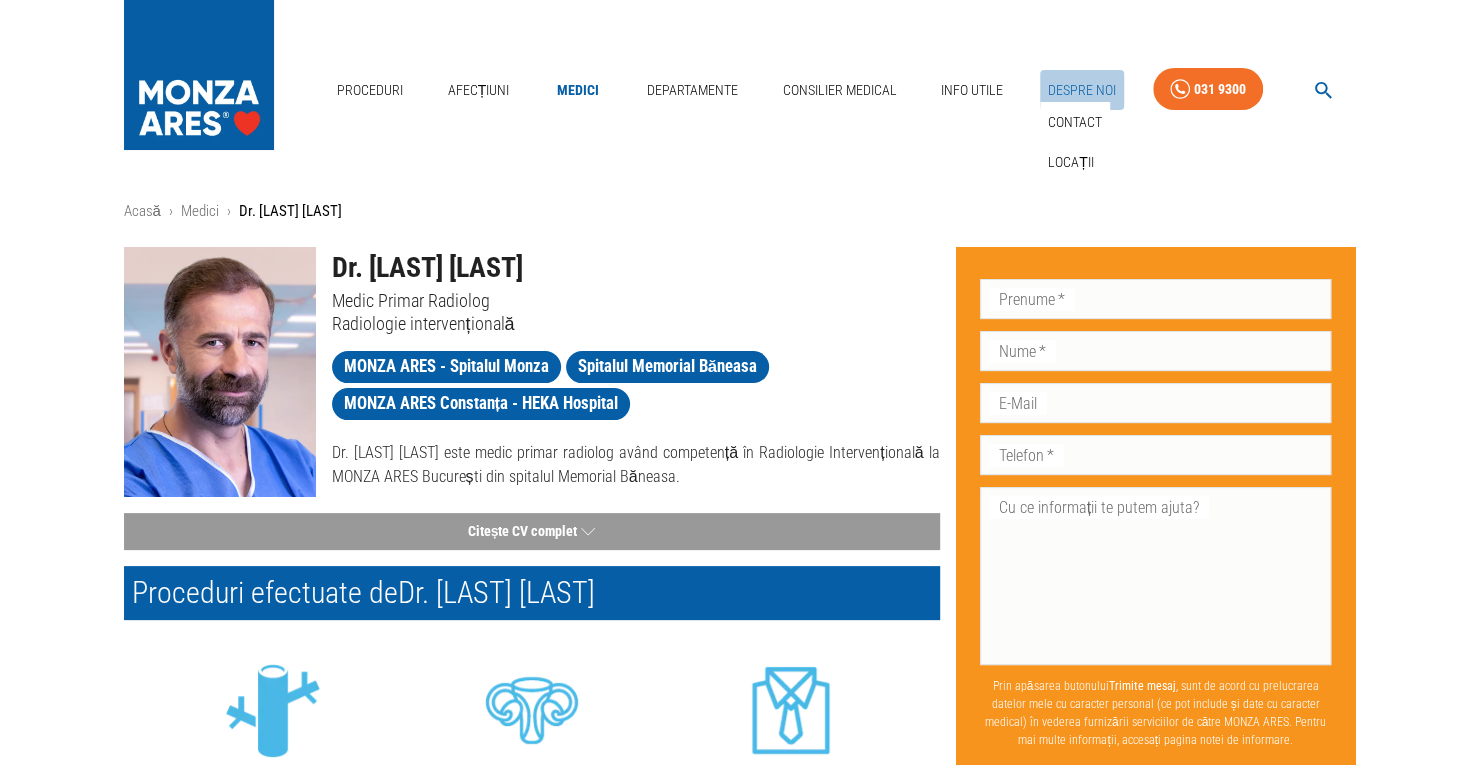 click on "Despre Noi" at bounding box center [1082, 90] 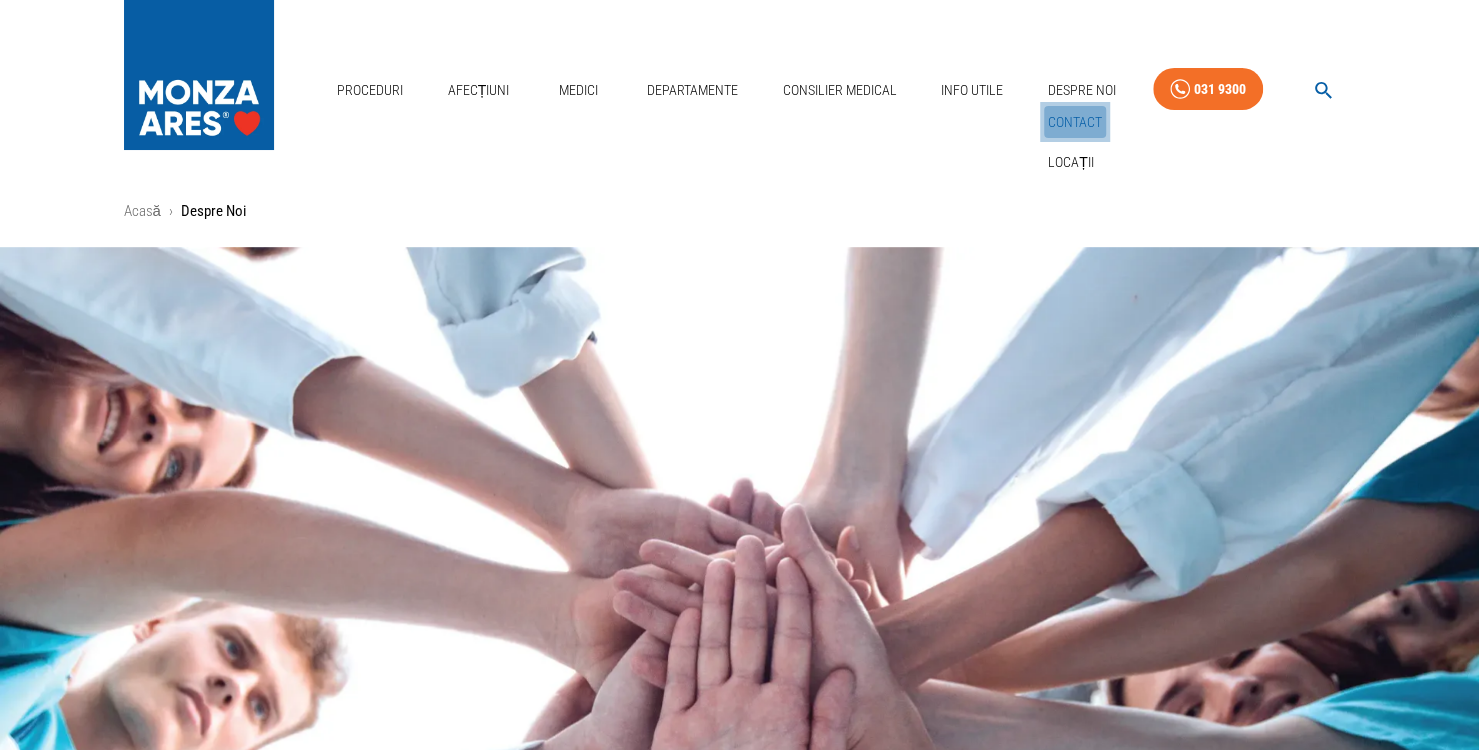 click on "Contact" at bounding box center (1075, 122) 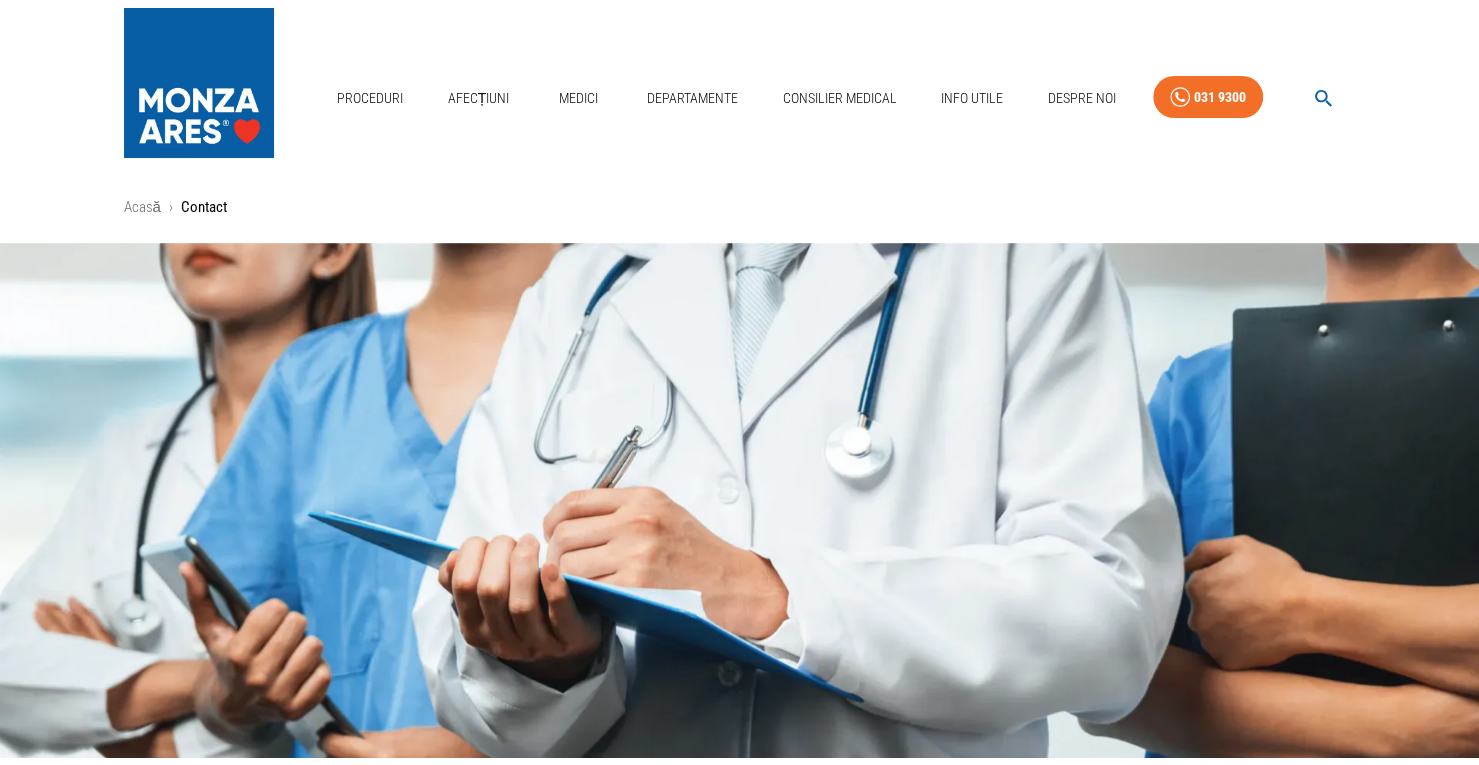 scroll, scrollTop: 0, scrollLeft: 0, axis: both 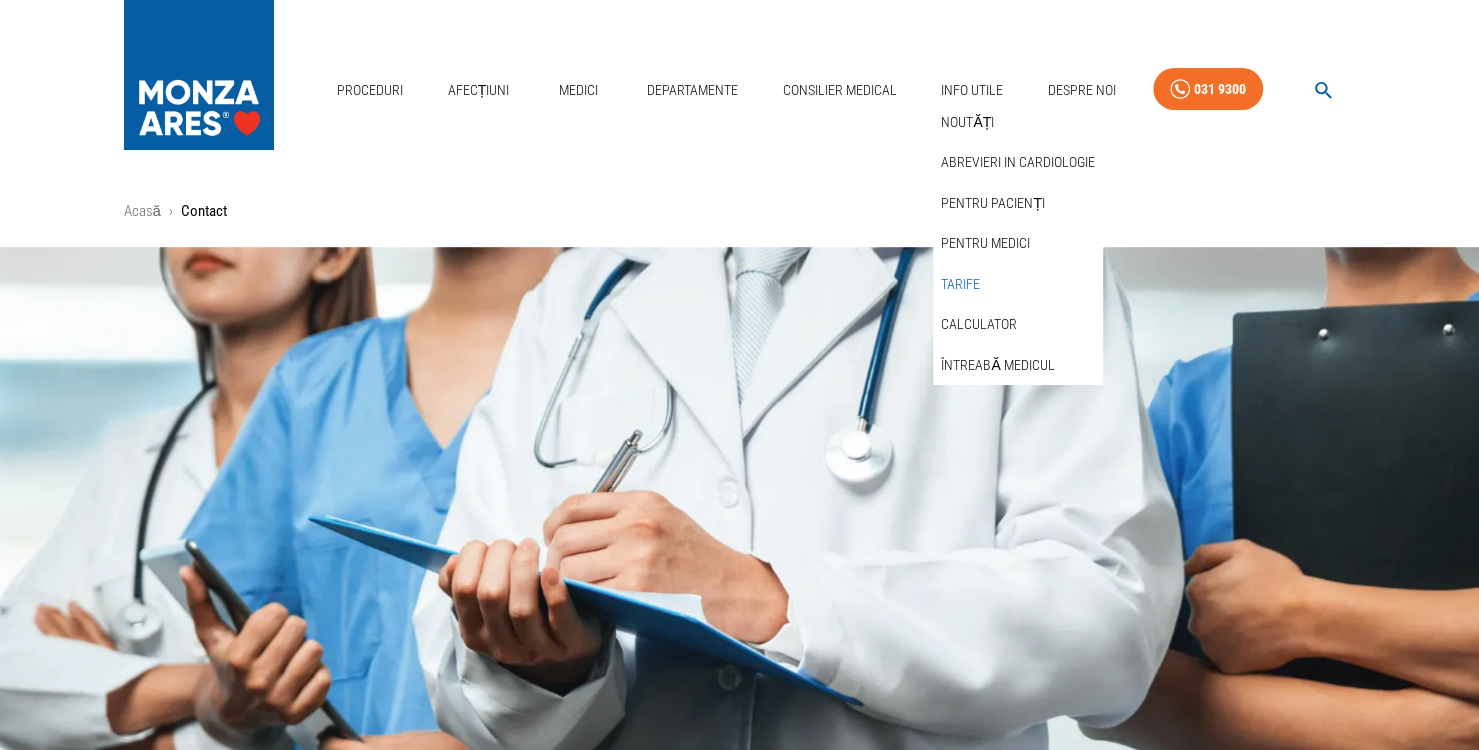 click on "Tarife" at bounding box center [960, 284] 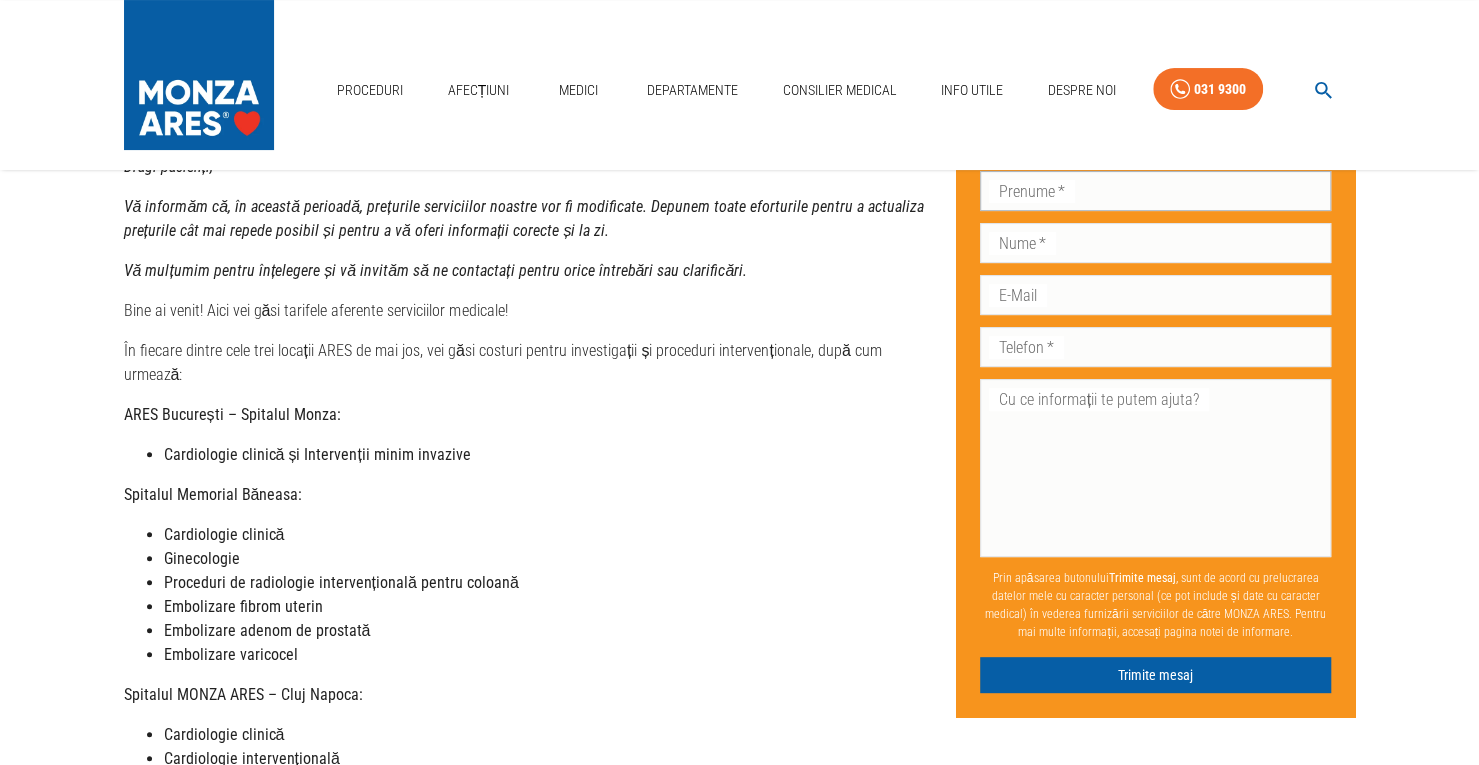 scroll, scrollTop: 159, scrollLeft: 0, axis: vertical 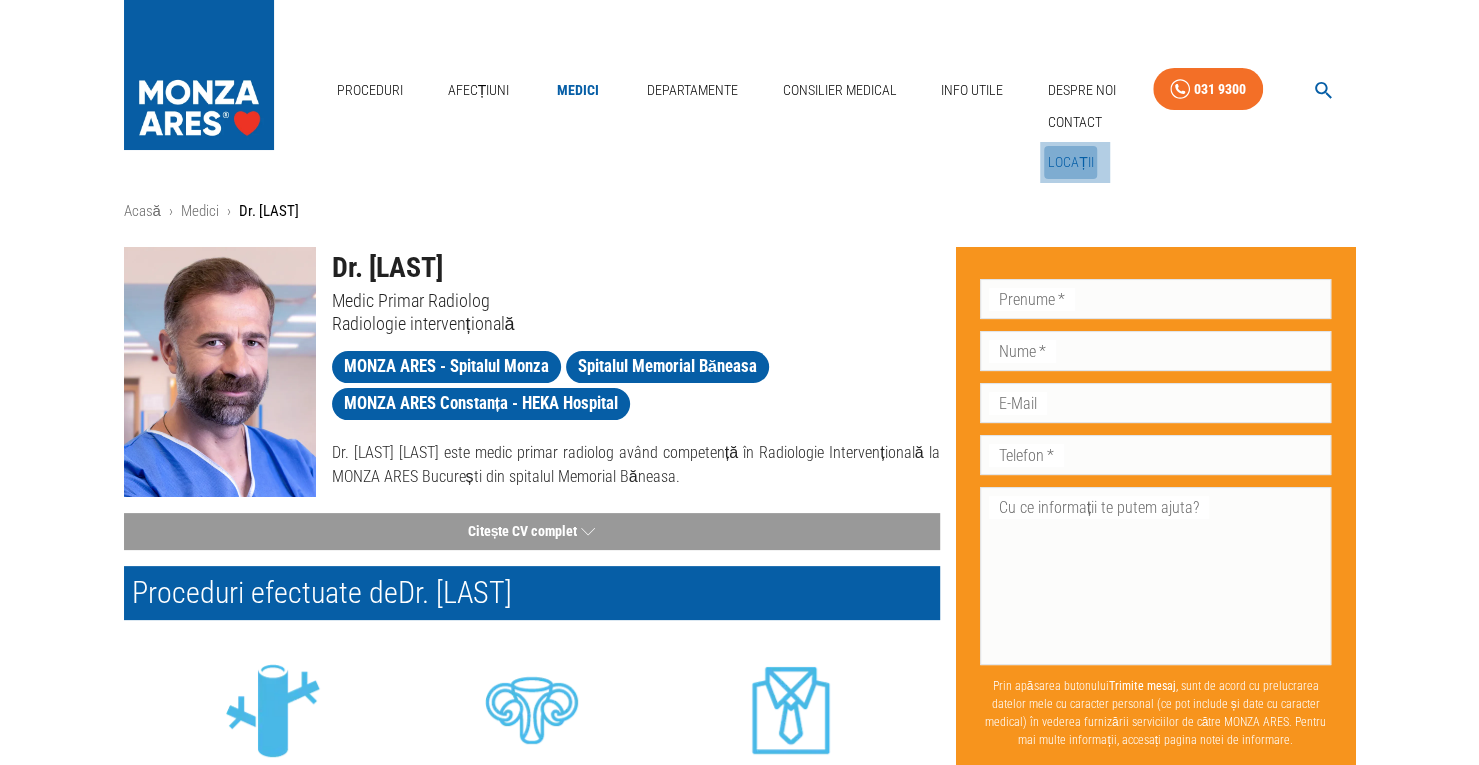 click on "Locații" at bounding box center [1071, 162] 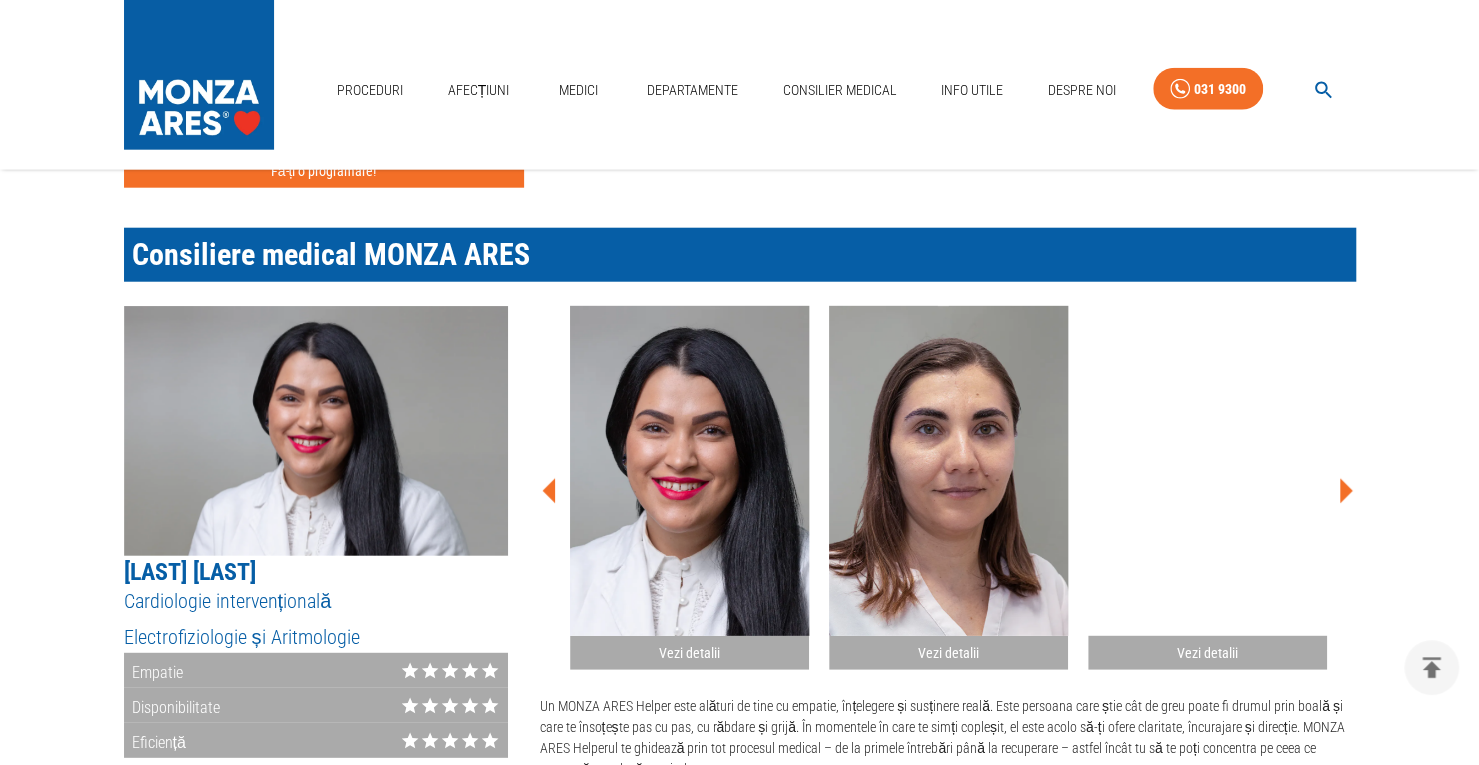 scroll, scrollTop: 2867, scrollLeft: 0, axis: vertical 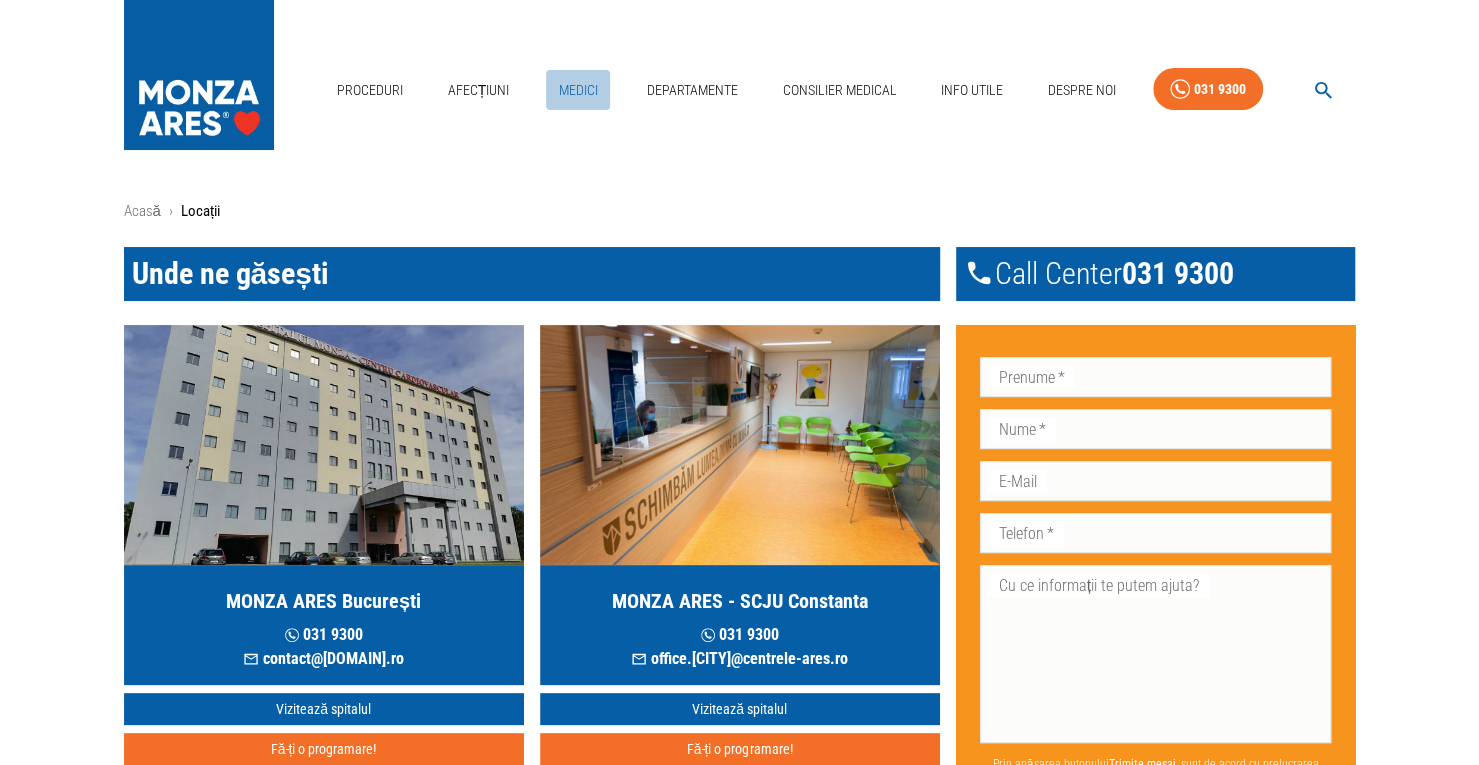 click on "Medici" at bounding box center (578, 90) 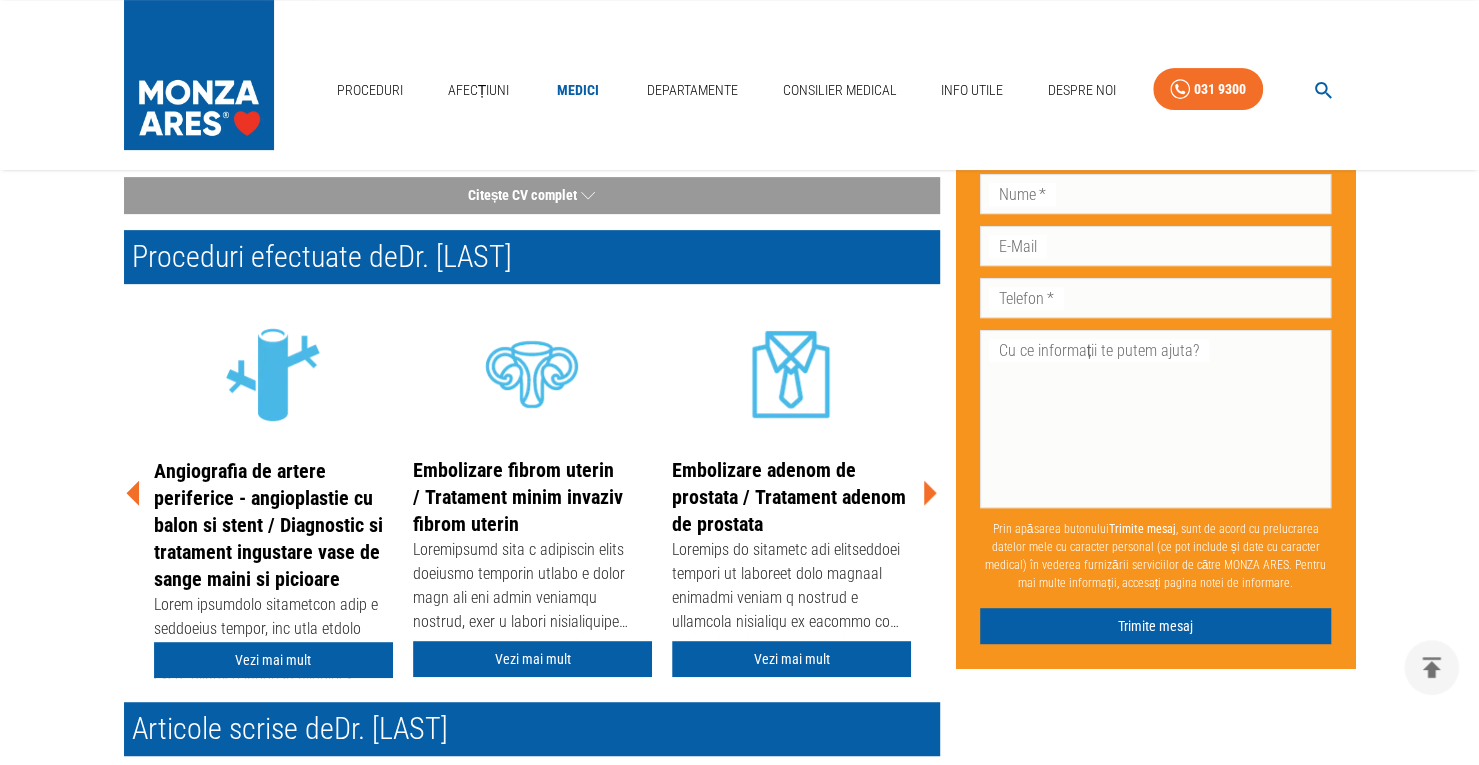 scroll, scrollTop: 339, scrollLeft: 0, axis: vertical 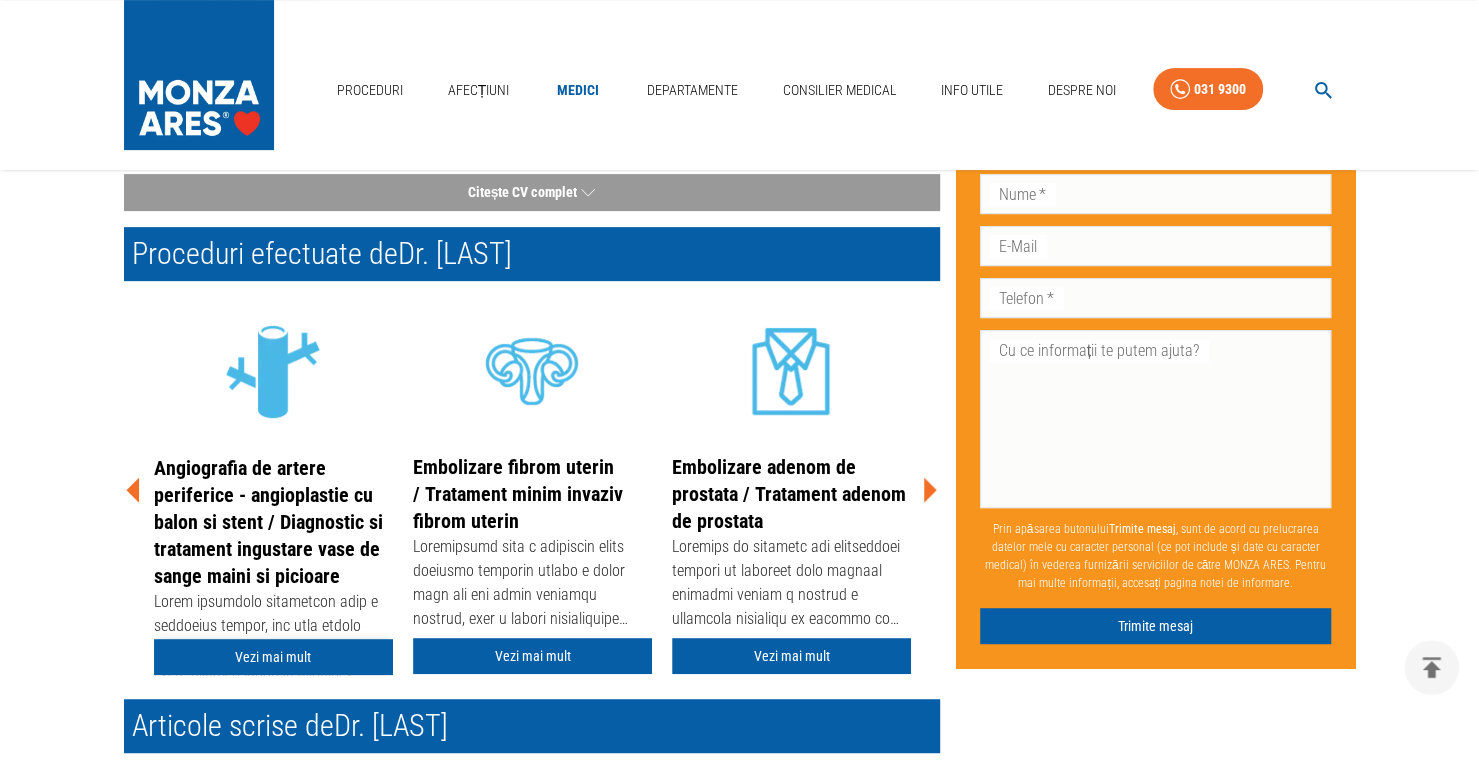 click on "Vezi mai mult" at bounding box center (273, 657) 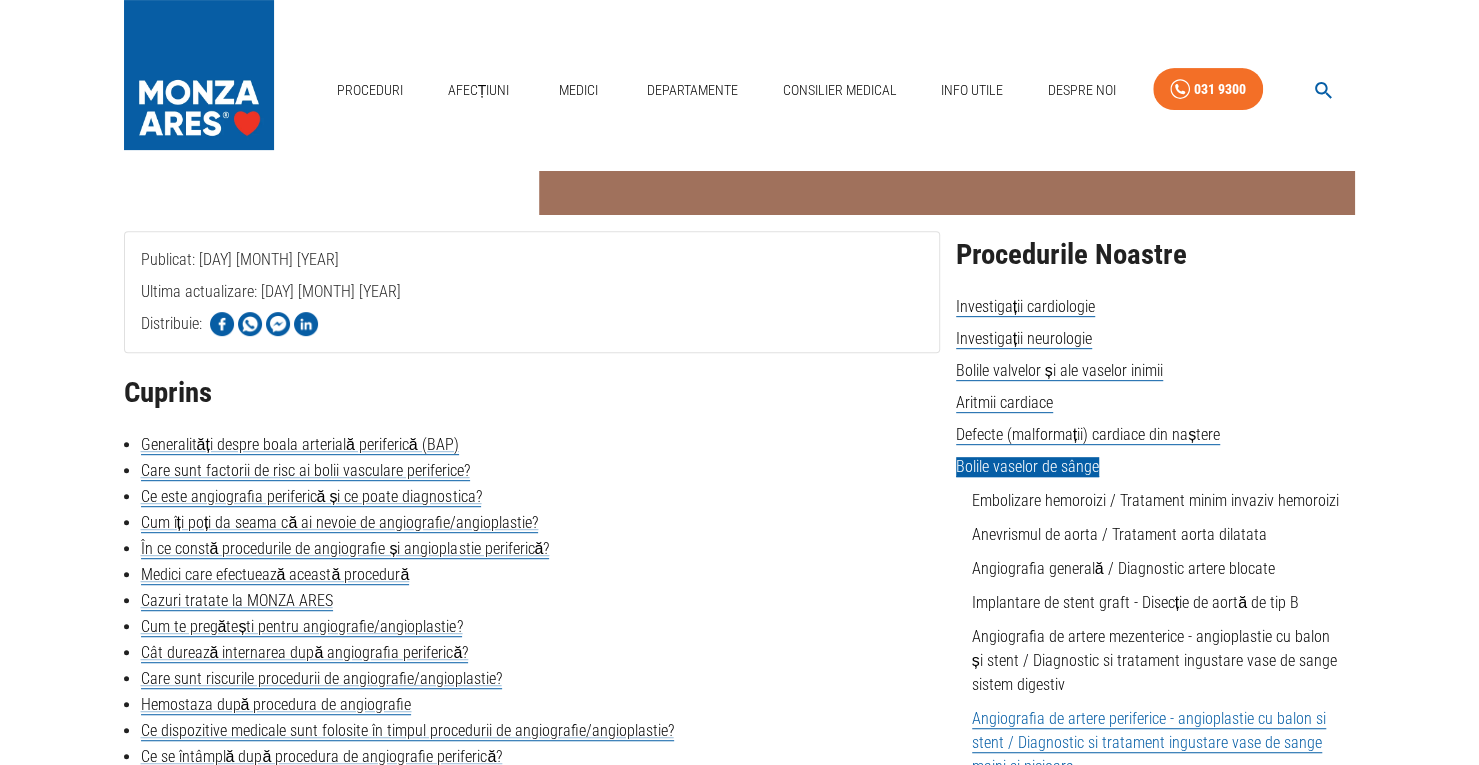 scroll, scrollTop: 0, scrollLeft: 0, axis: both 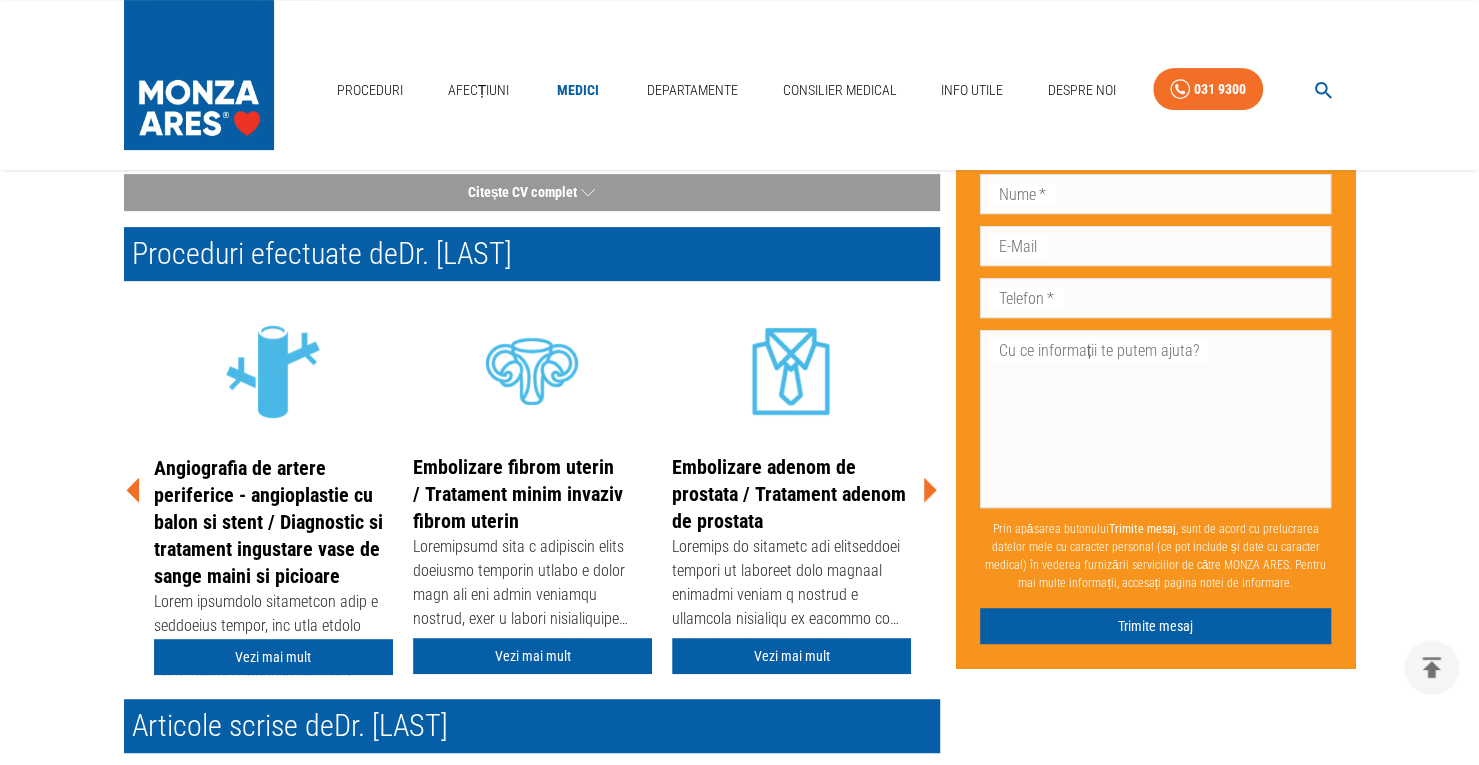 click 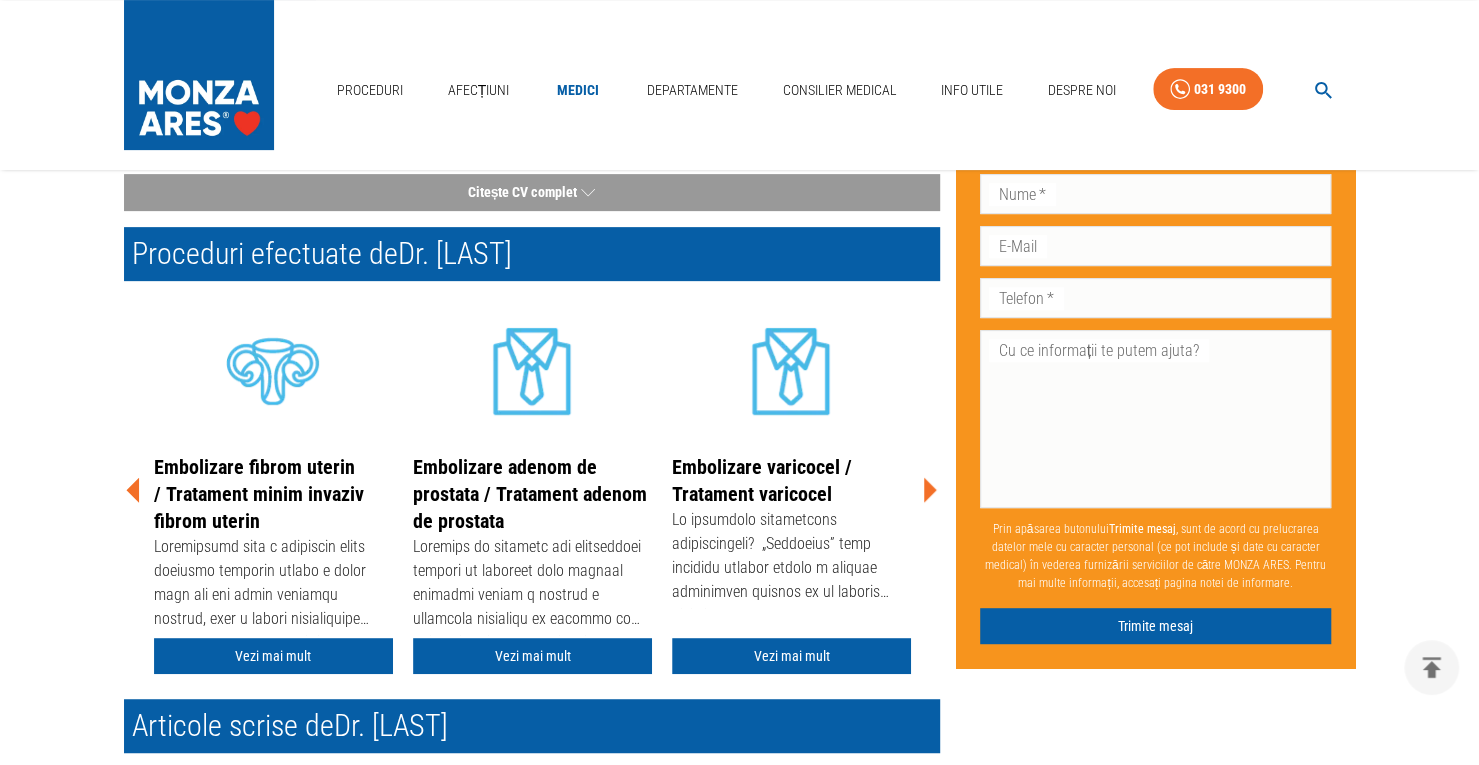 click 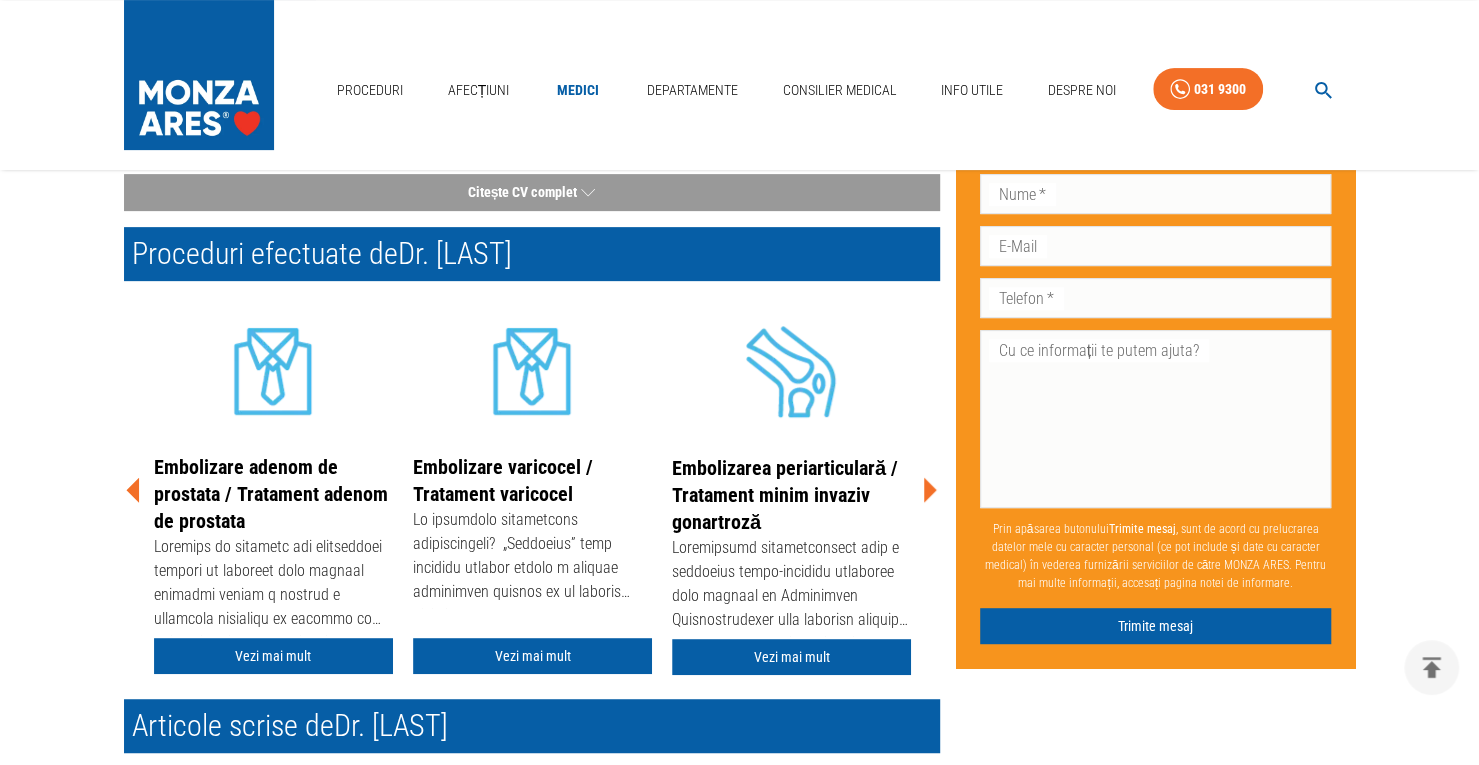 click 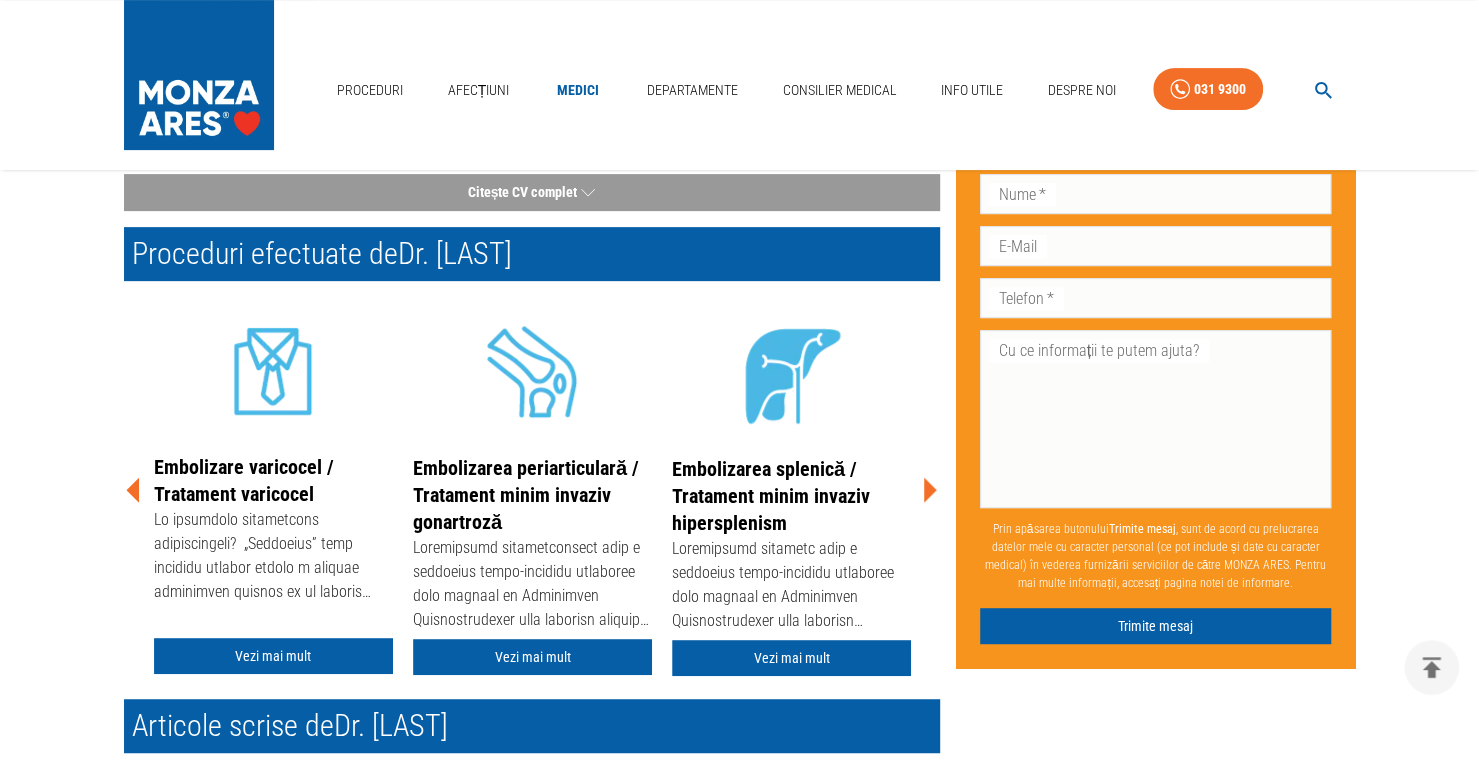 click 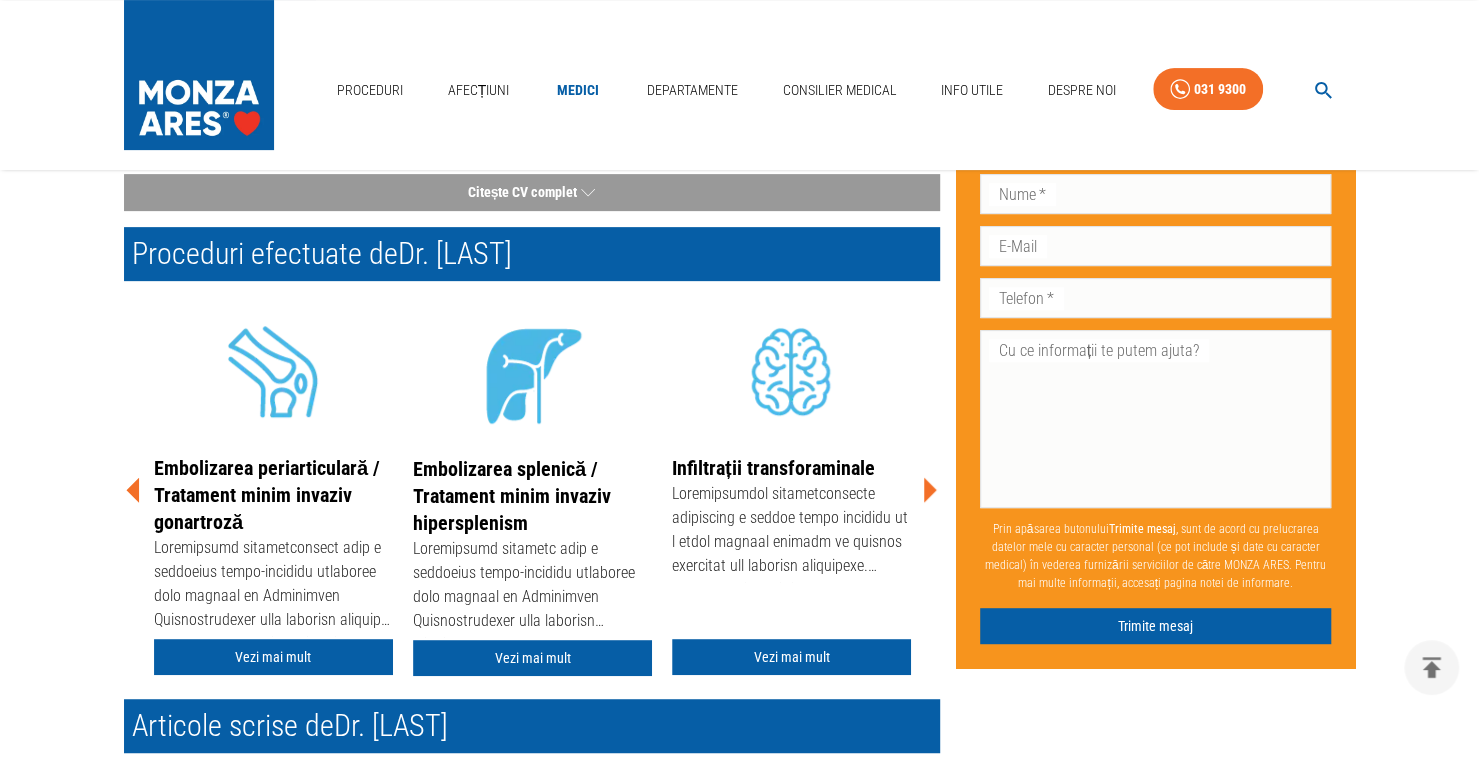 click 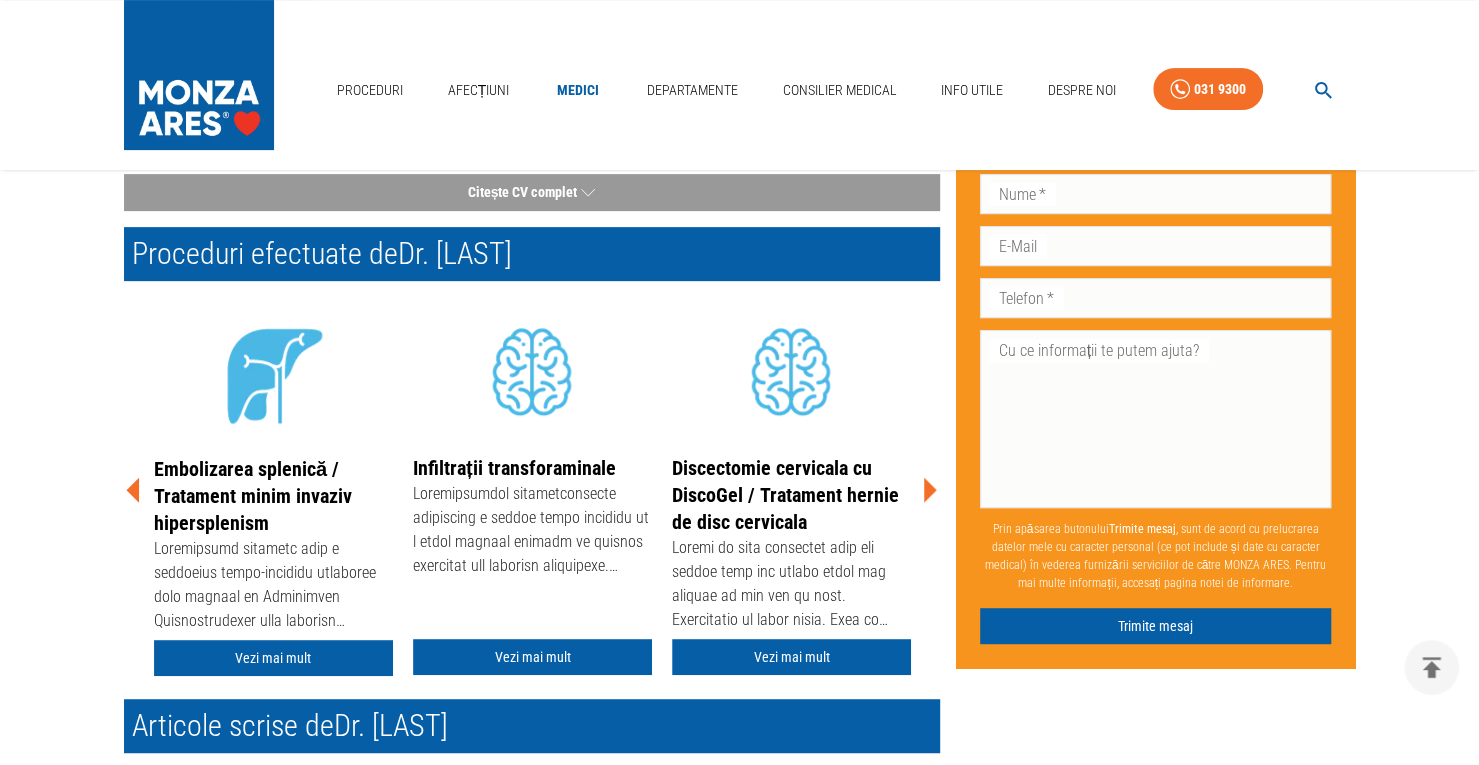click 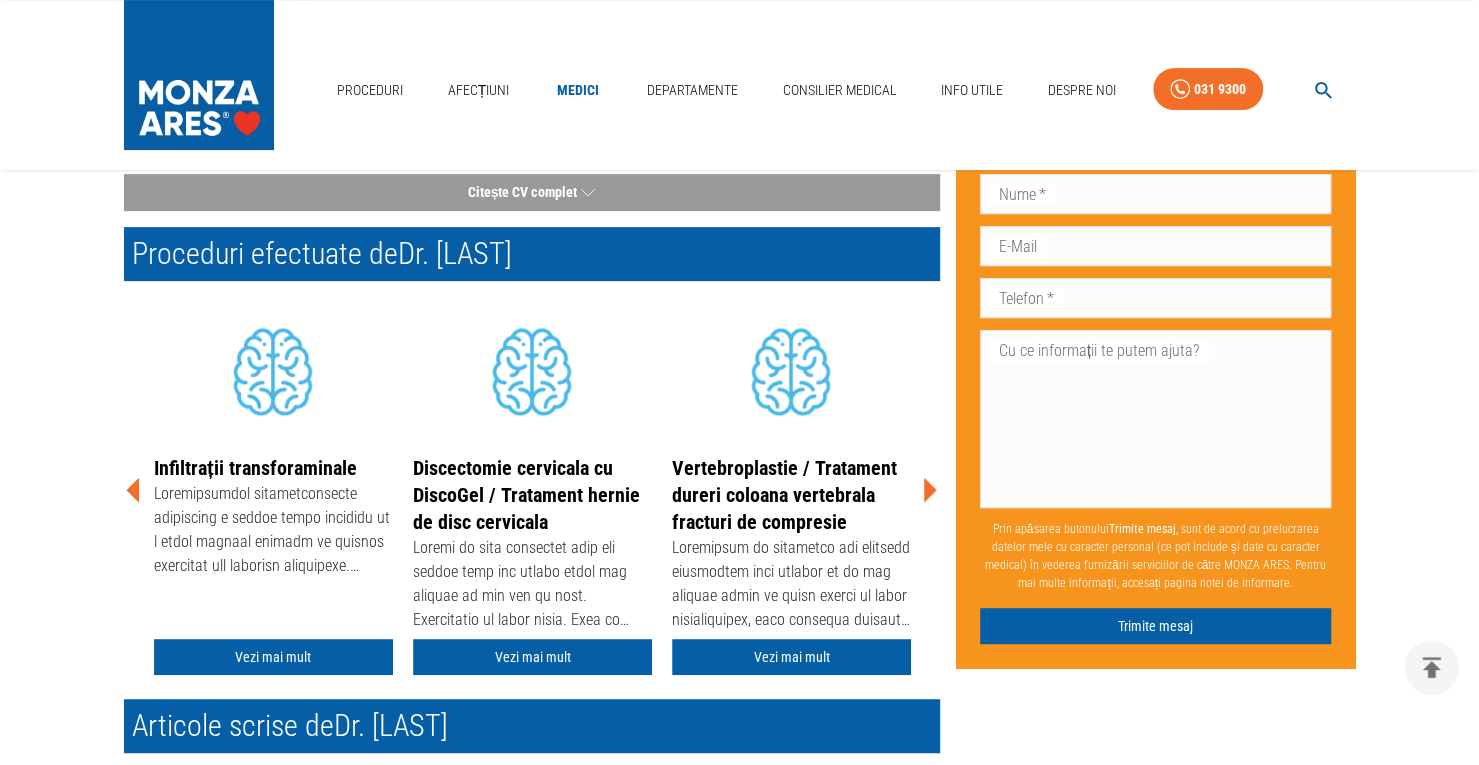 click 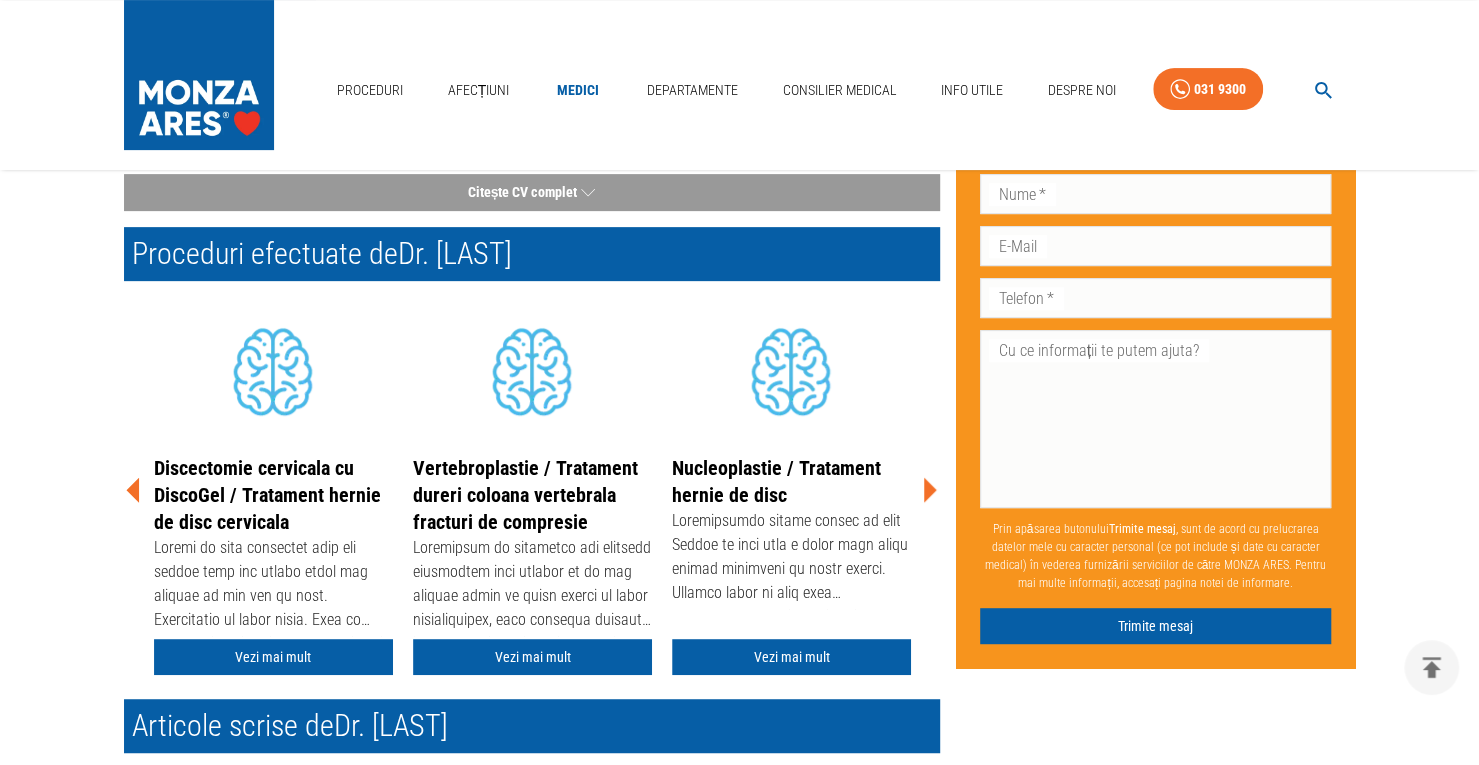 click 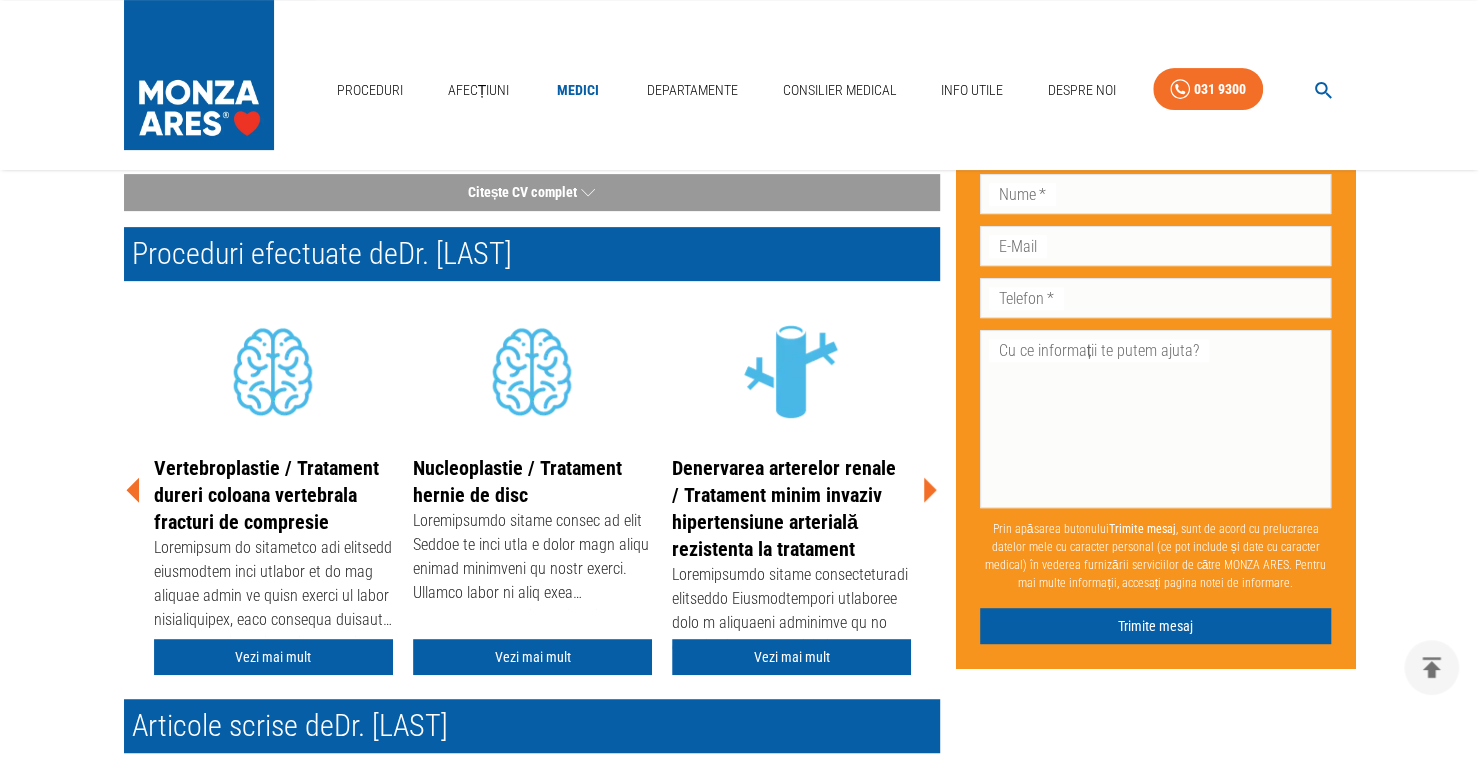 click 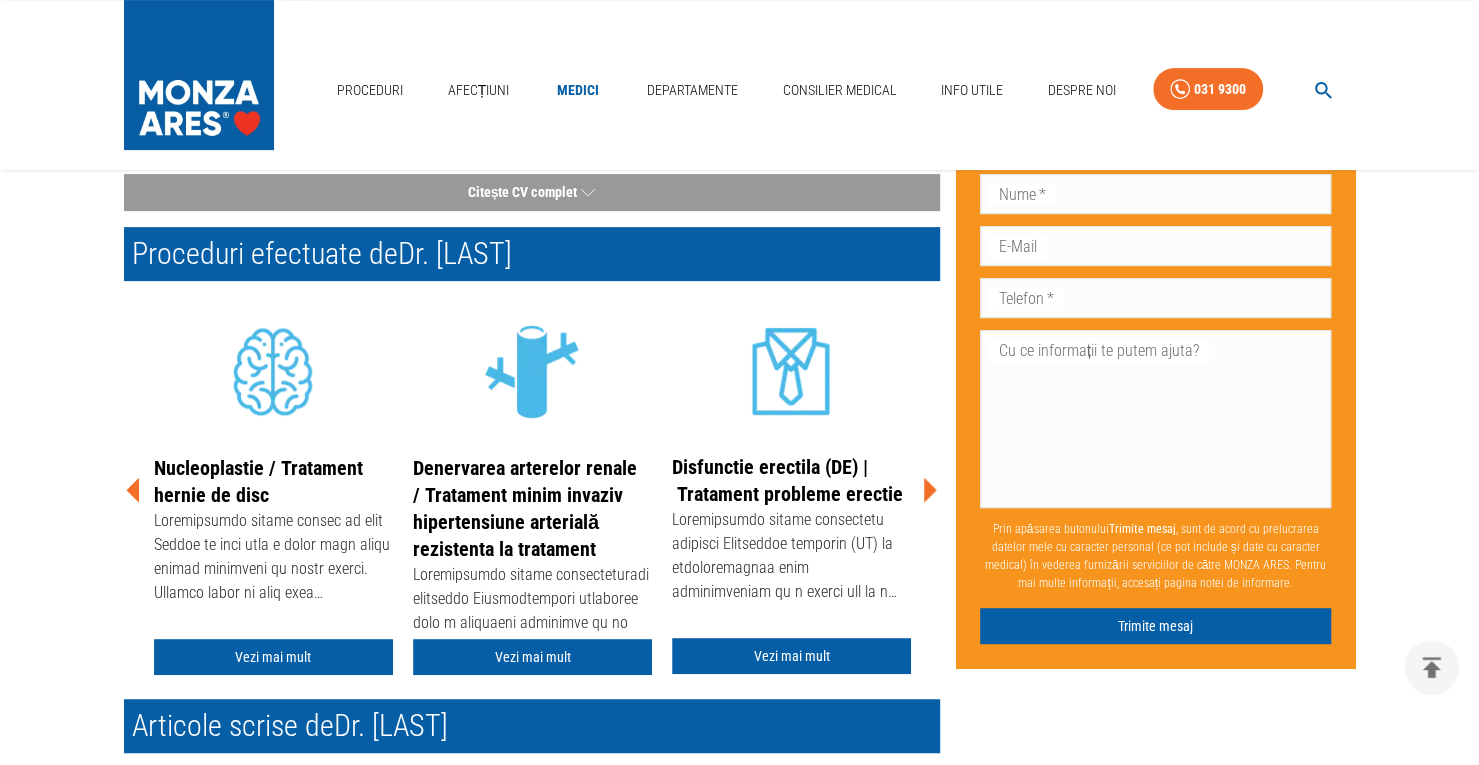 click 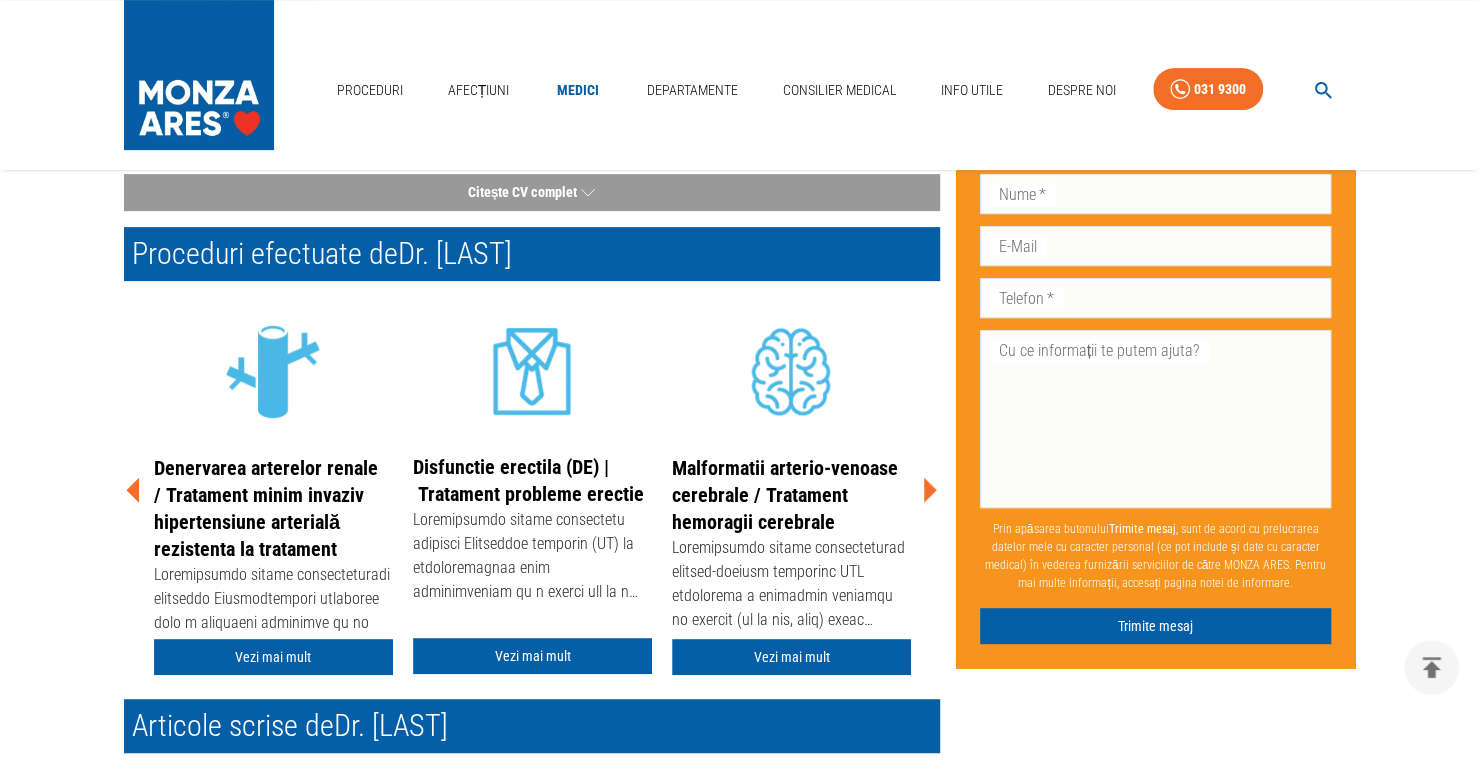 click 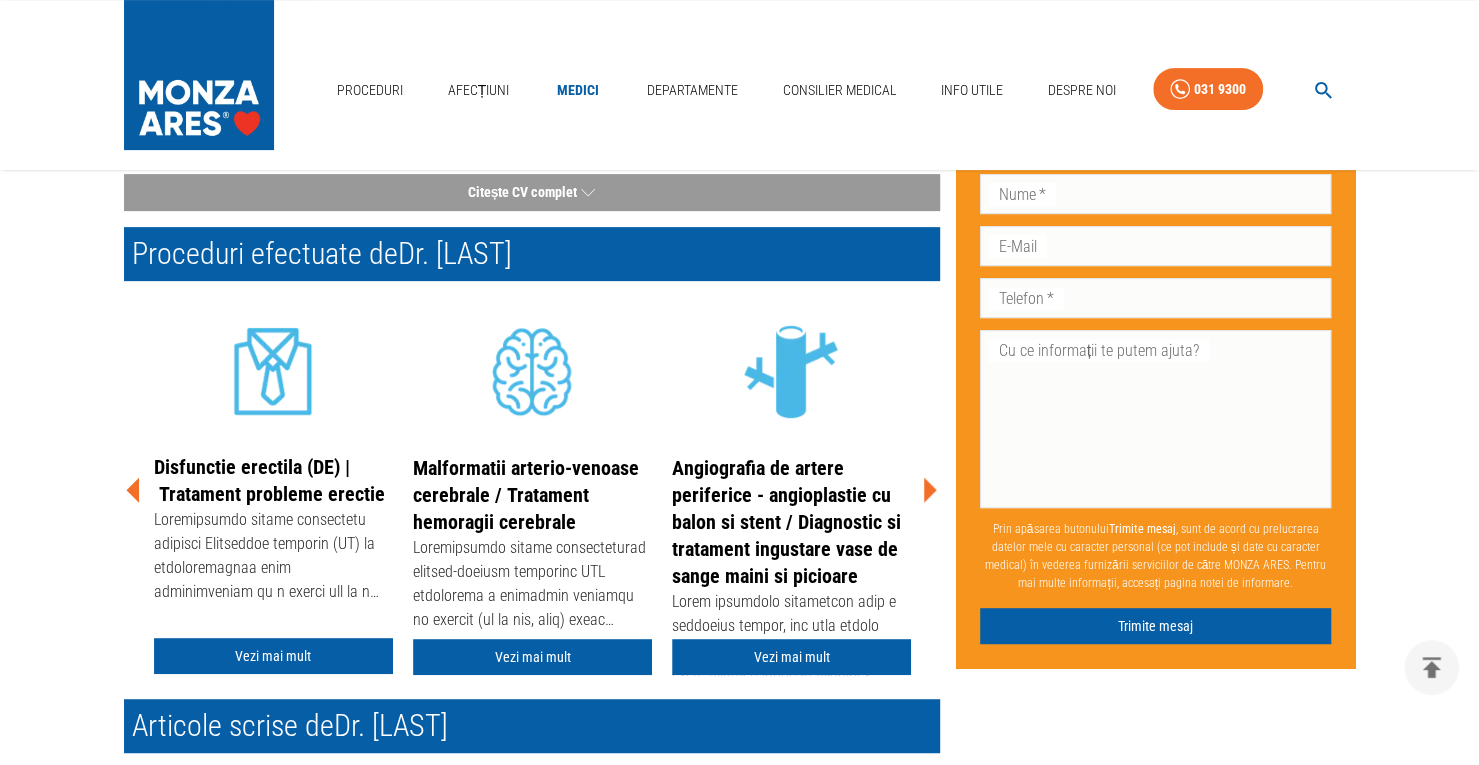 click 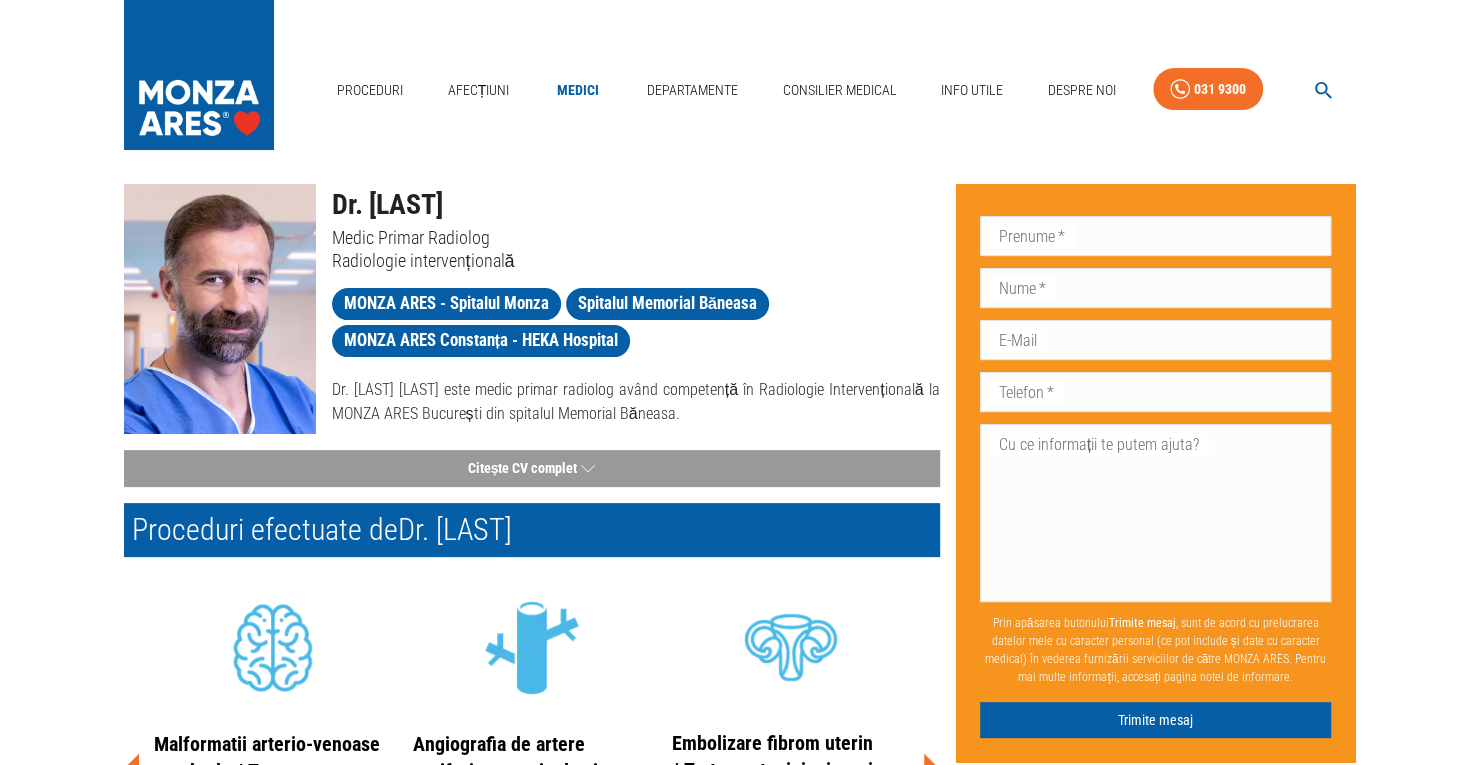 scroll, scrollTop: 0, scrollLeft: 0, axis: both 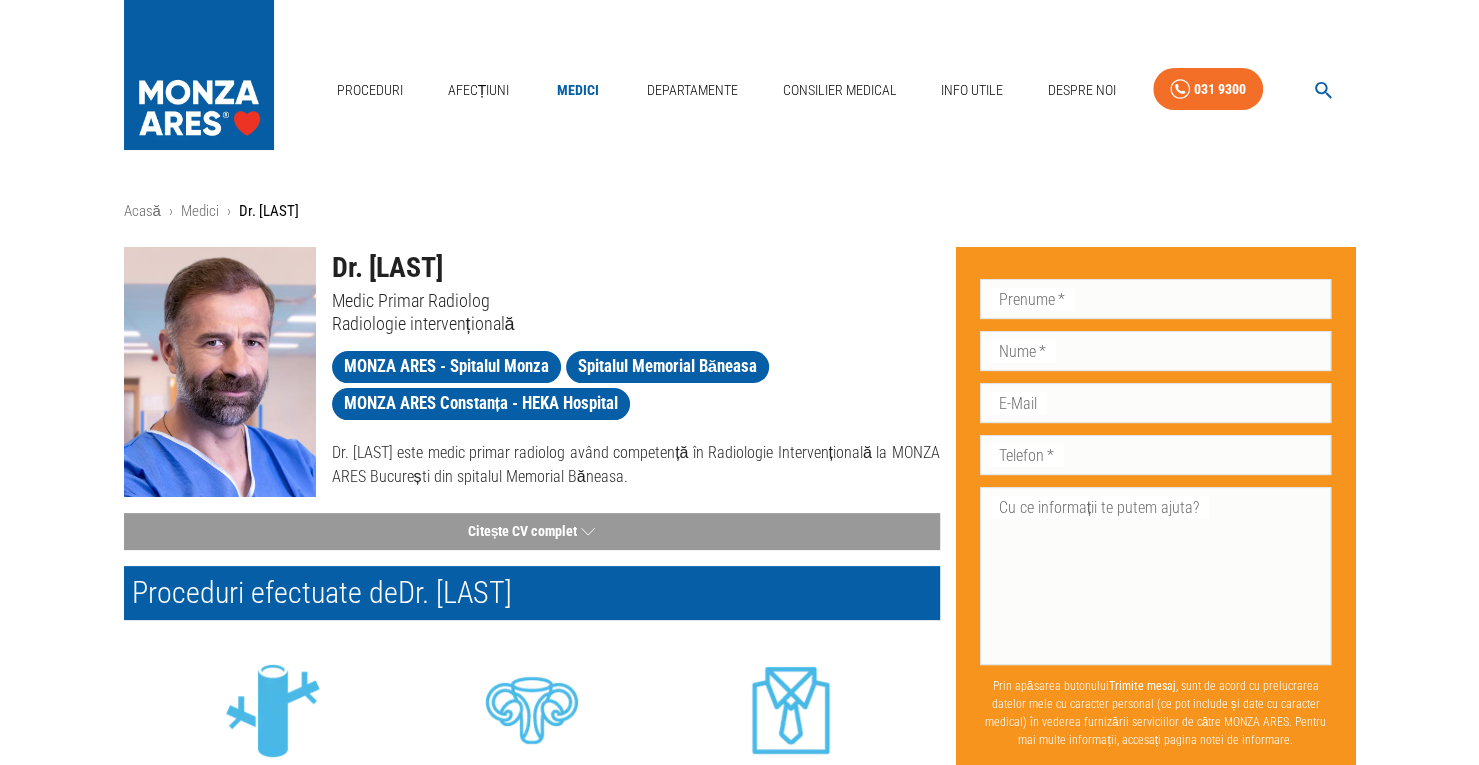 drag, startPoint x: 0, startPoint y: 0, endPoint x: 322, endPoint y: 252, distance: 408.8863 